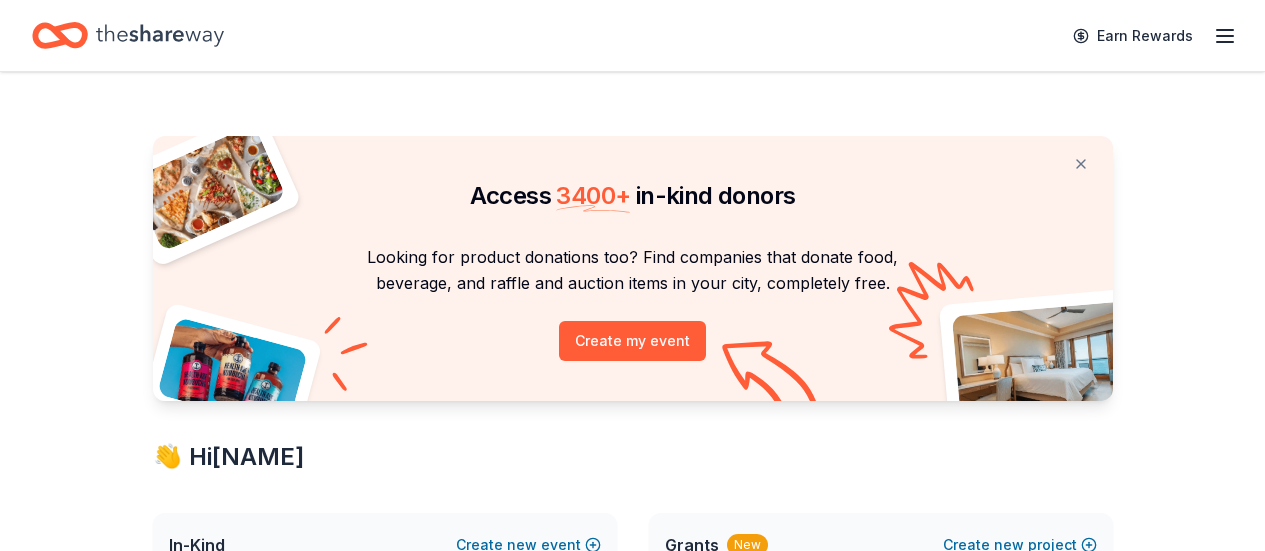 scroll, scrollTop: 0, scrollLeft: 0, axis: both 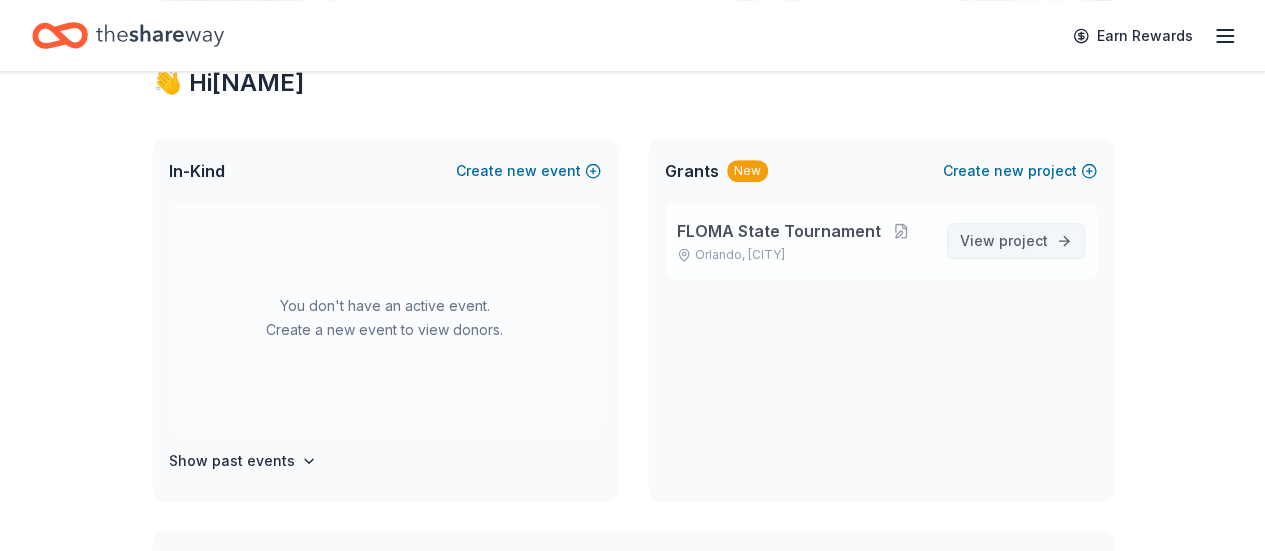 click on "View   project" at bounding box center [1004, 241] 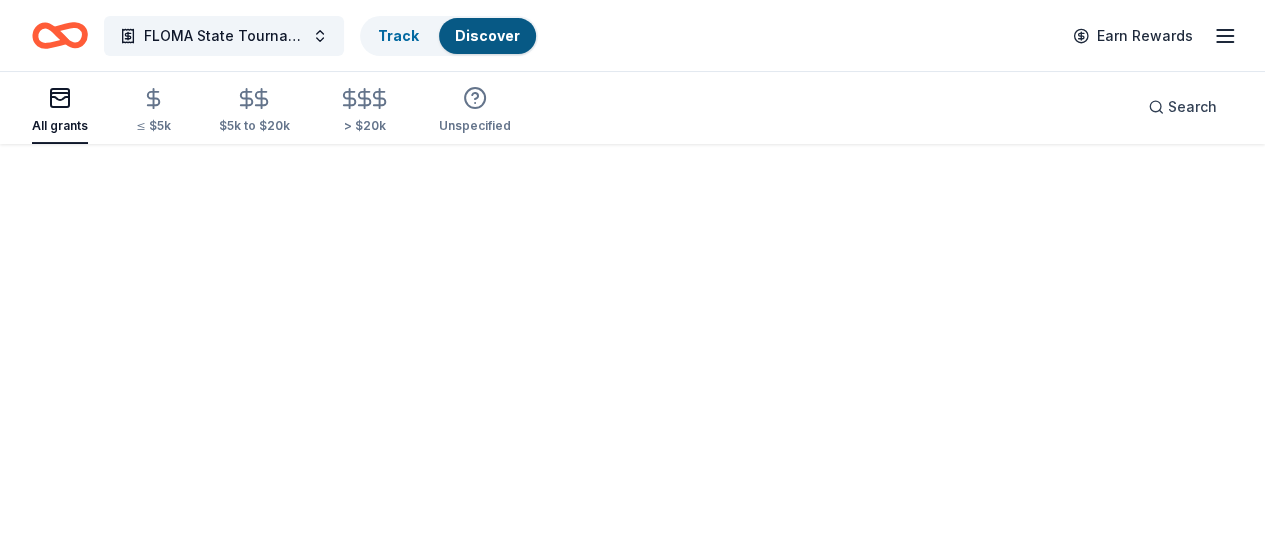 scroll, scrollTop: 0, scrollLeft: 0, axis: both 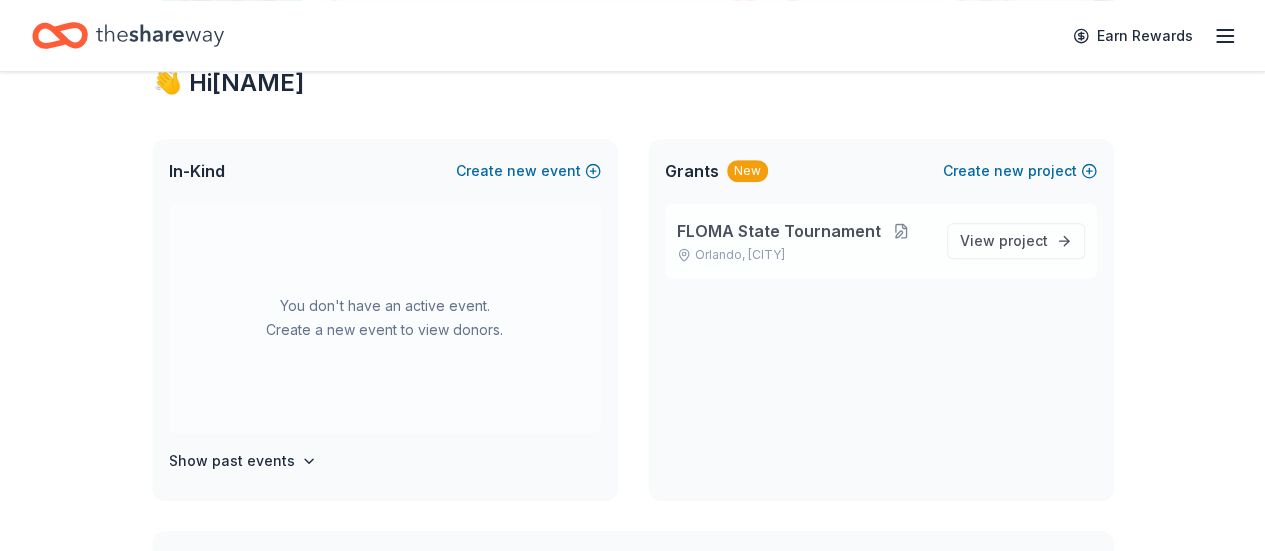 click at bounding box center [901, 231] 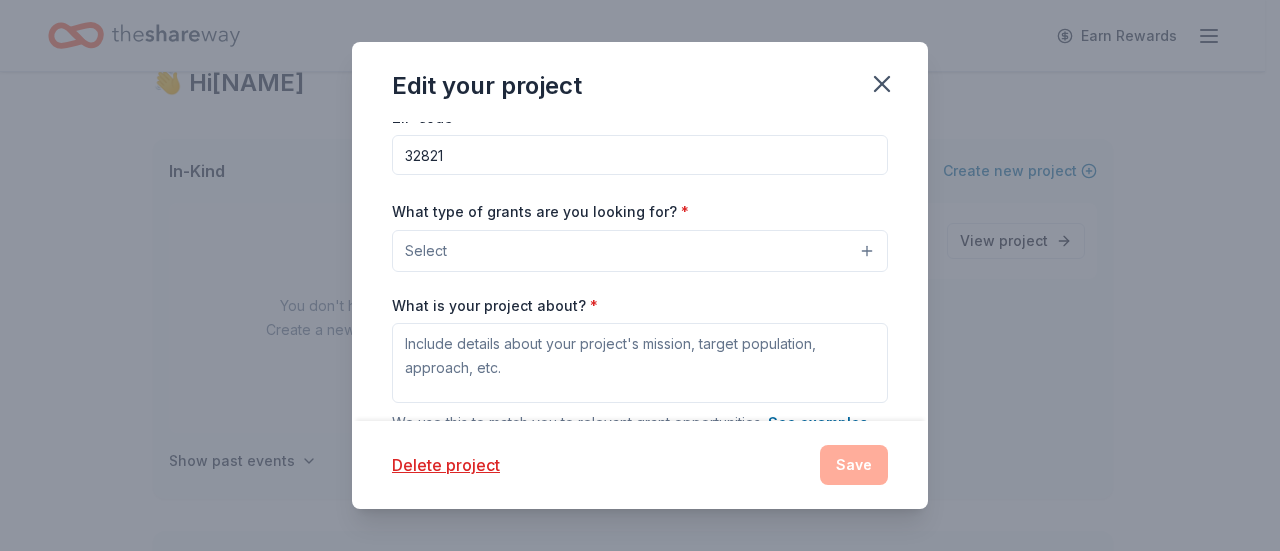 scroll, scrollTop: 114, scrollLeft: 0, axis: vertical 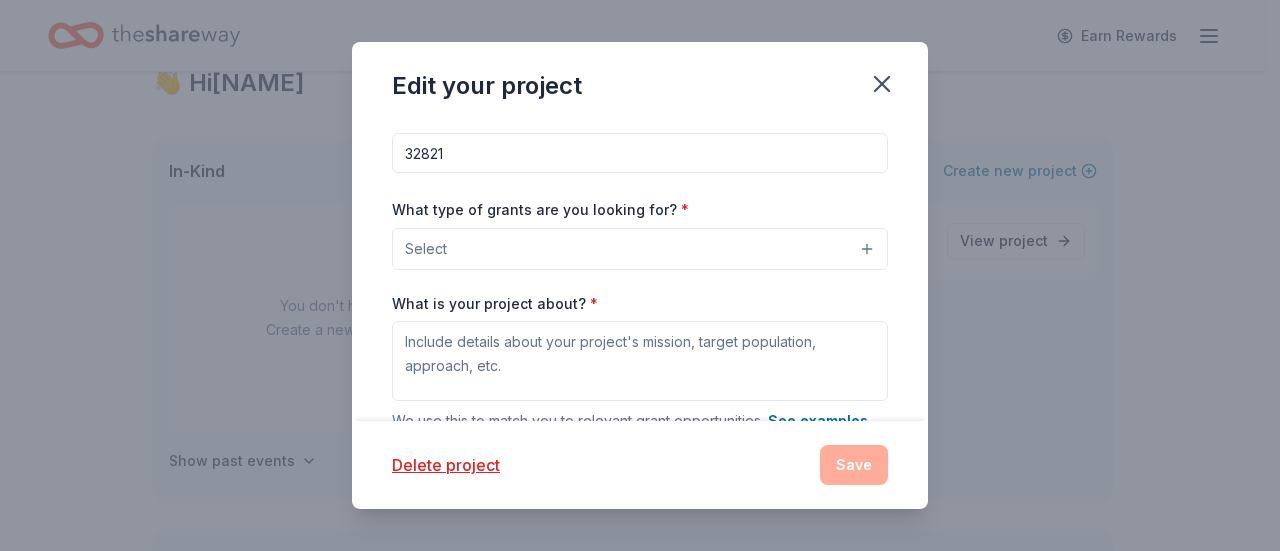 click on "Select" at bounding box center [640, 249] 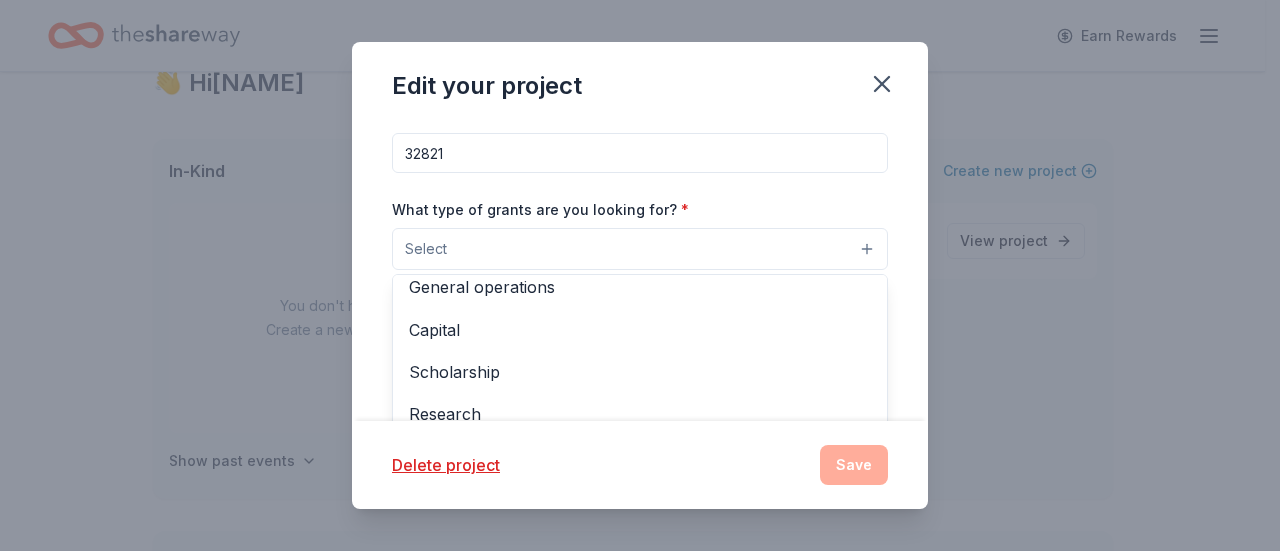 scroll, scrollTop: 0, scrollLeft: 0, axis: both 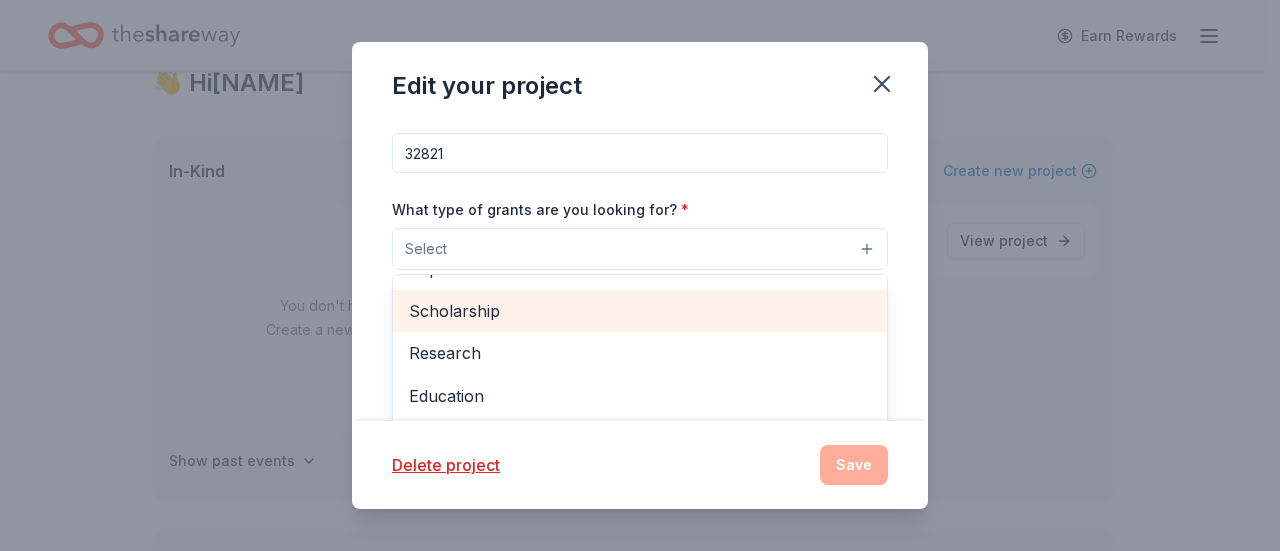 click on "Scholarship" at bounding box center (640, 311) 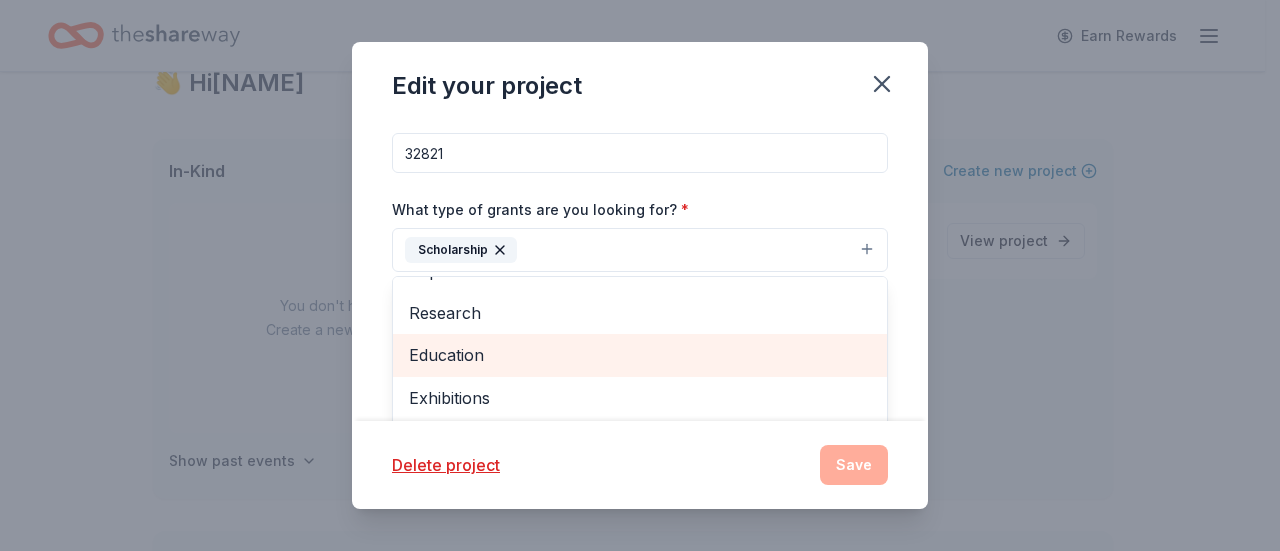 click on "Education" at bounding box center (640, 355) 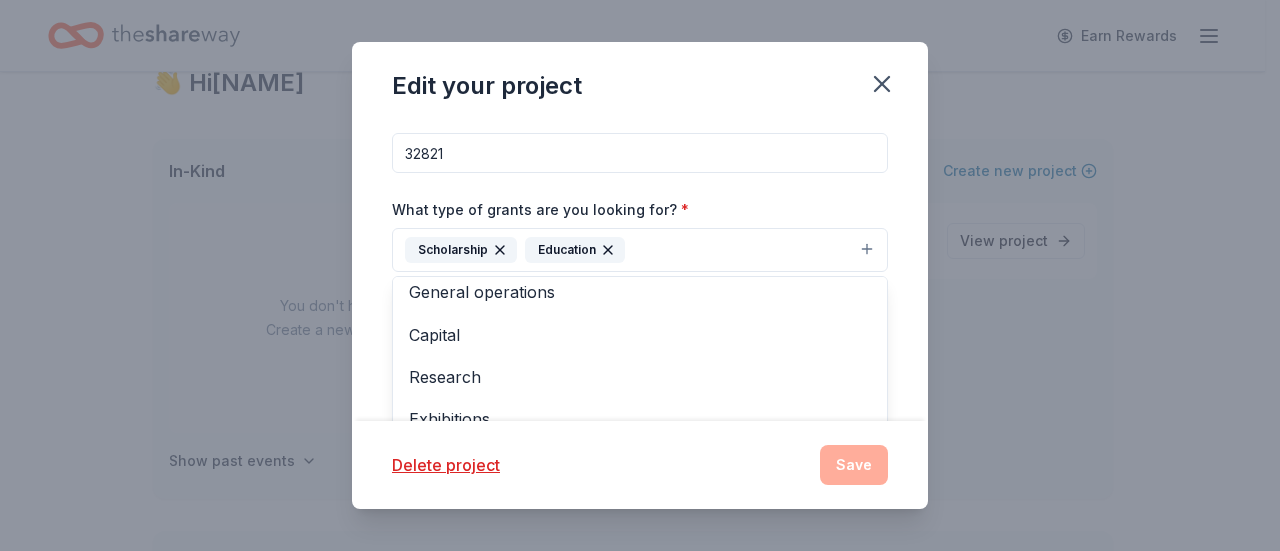 scroll, scrollTop: 0, scrollLeft: 0, axis: both 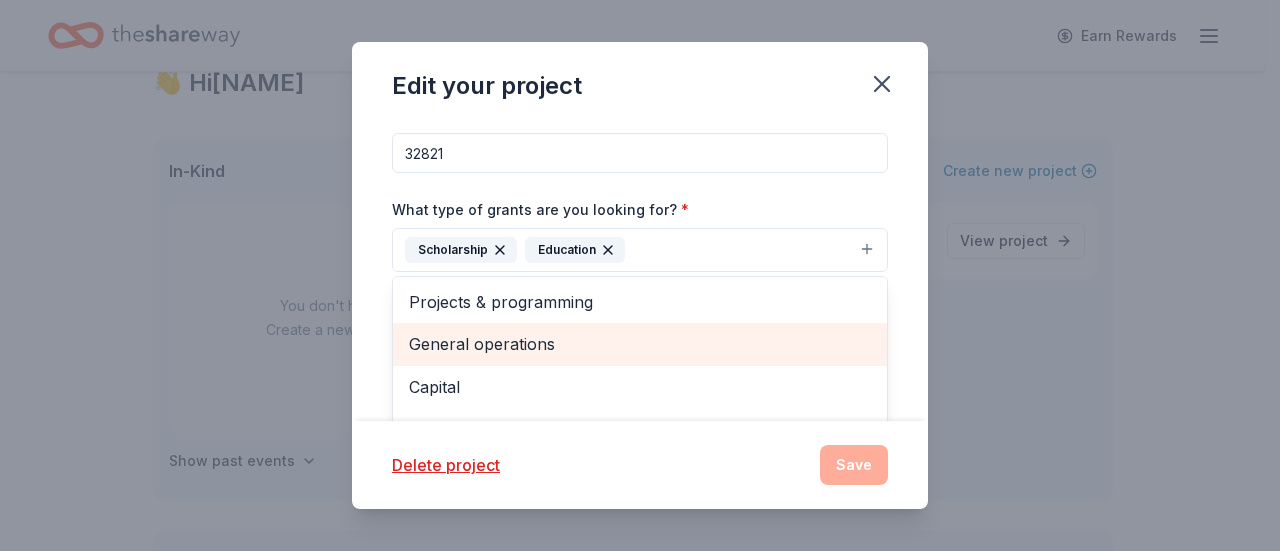 click on "General operations" at bounding box center [640, 344] 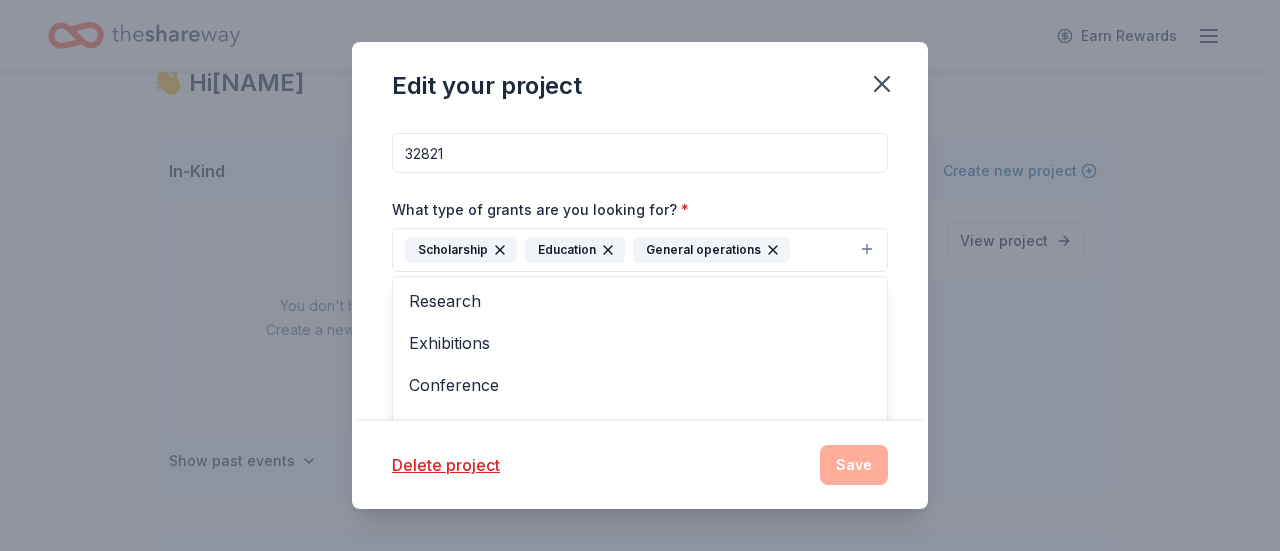 scroll, scrollTop: 87, scrollLeft: 0, axis: vertical 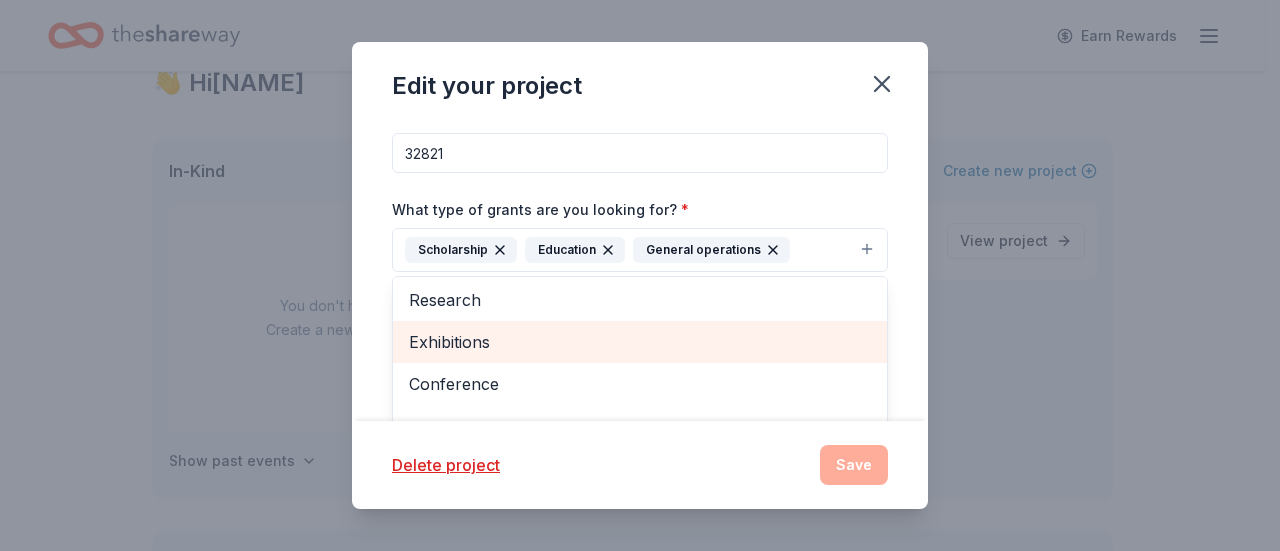 click on "Exhibitions" at bounding box center (640, 342) 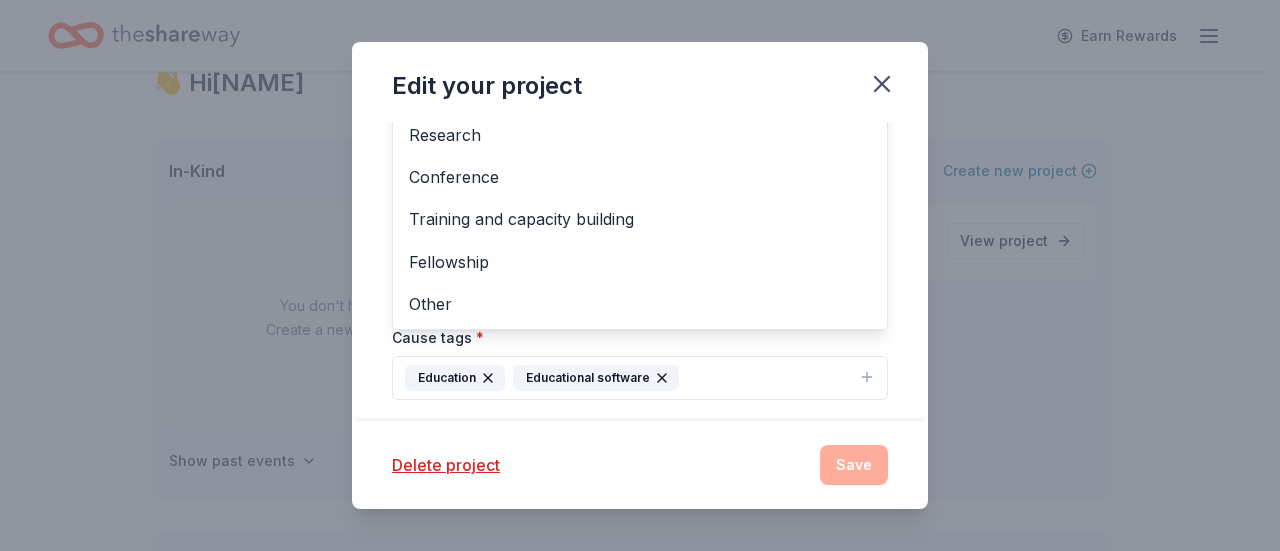 scroll, scrollTop: 336, scrollLeft: 0, axis: vertical 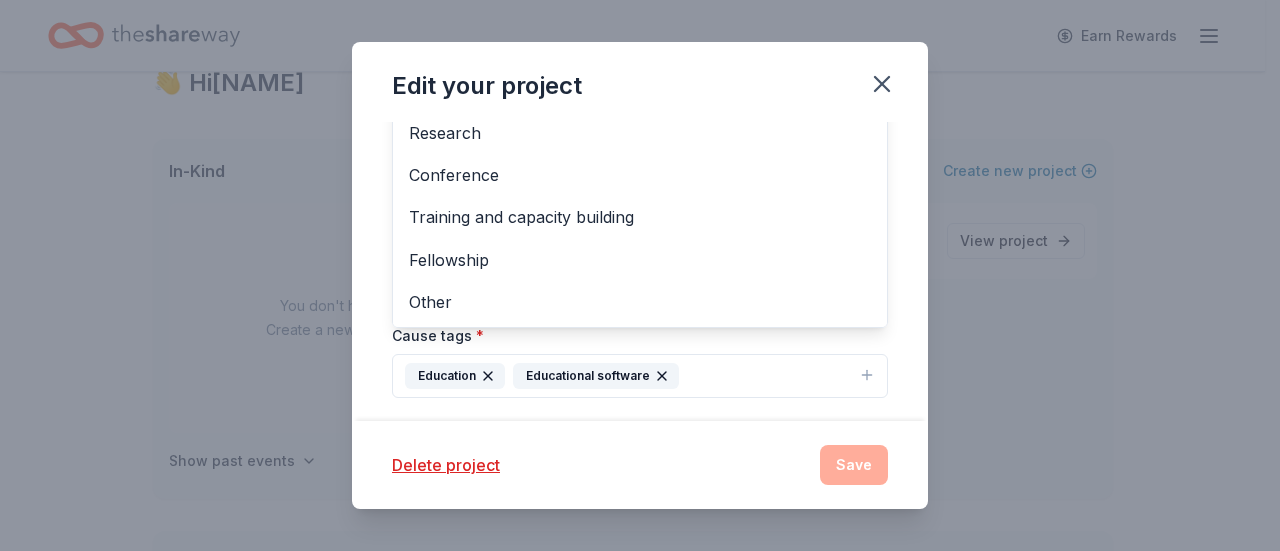 click on "Project name * FLOMA State Tournament ZIP code * [POSTAL_CODE] What type of grants are you looking for? * Scholarship Education General operations Exhibitions Projects & programming Capital Research Conference Training and capacity building Fellowship Other What is your project about? * We use this to match you to relevant grant opportunities.   See examples We recommend at least 300 characters to get the best grant matches. Cause tags * Education Educational software Send me reminders Email me reminders of grant application deadlines" at bounding box center [640, 271] 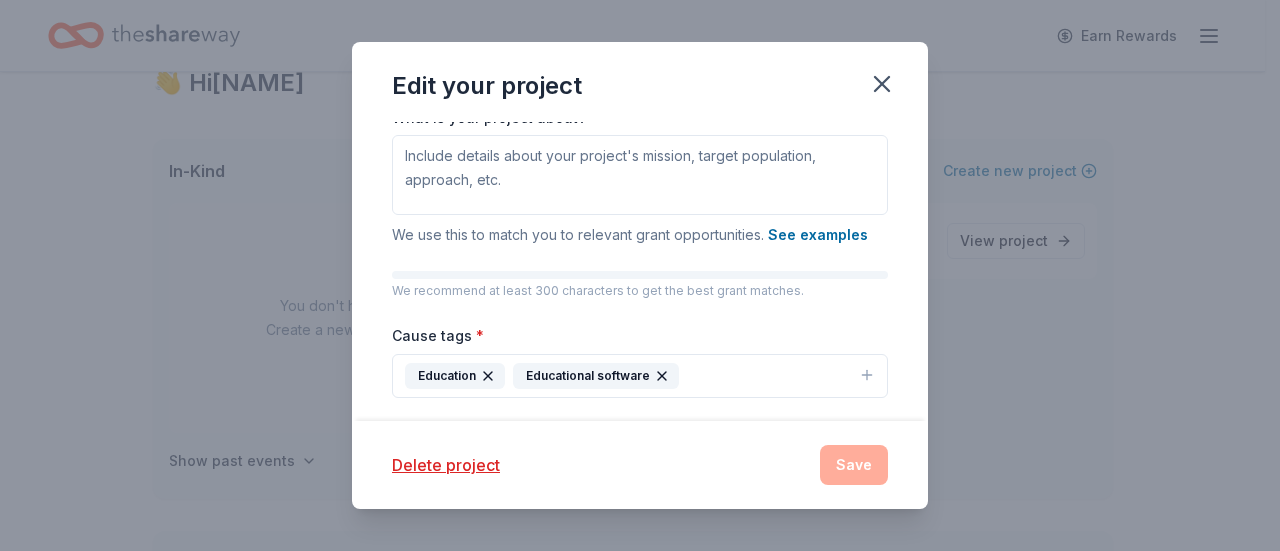 scroll, scrollTop: 107, scrollLeft: 0, axis: vertical 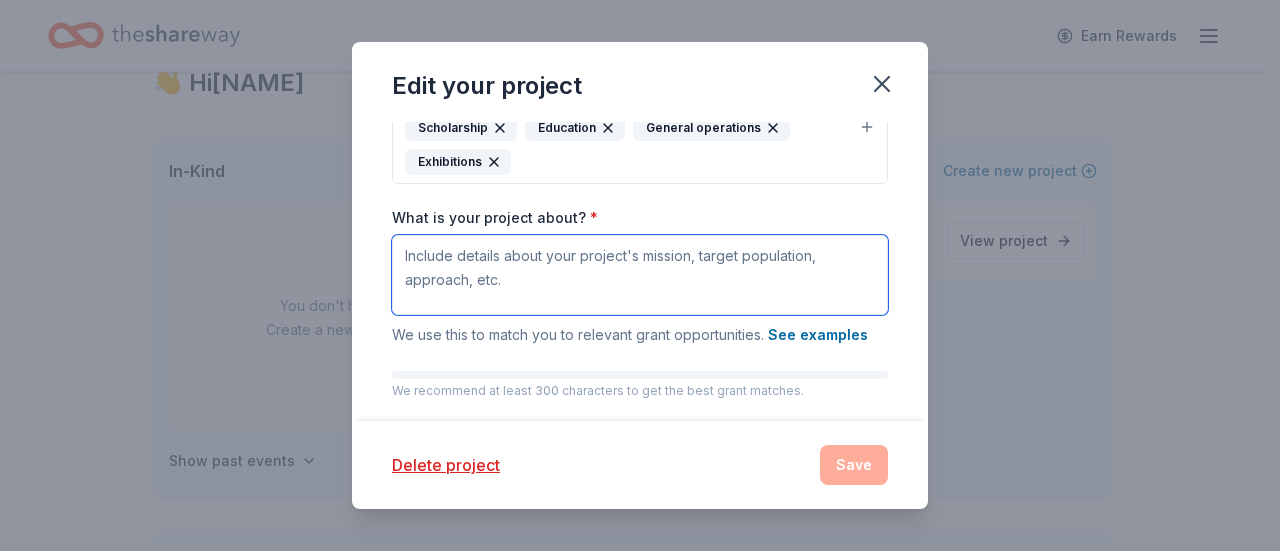 click on "What is your project about? *" at bounding box center [640, 275] 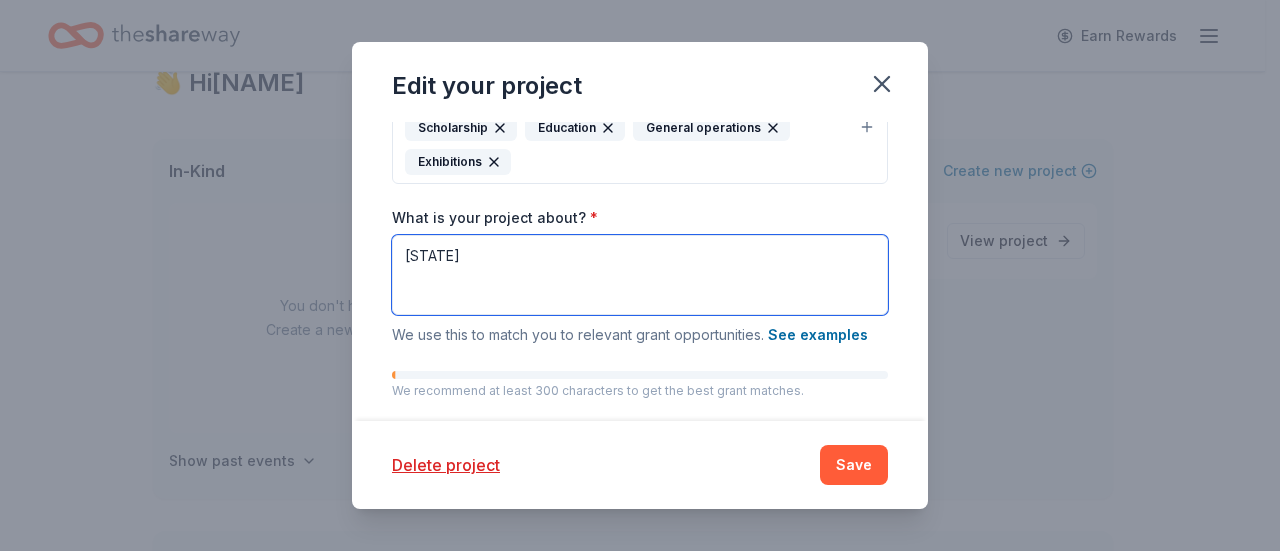 type on "f" 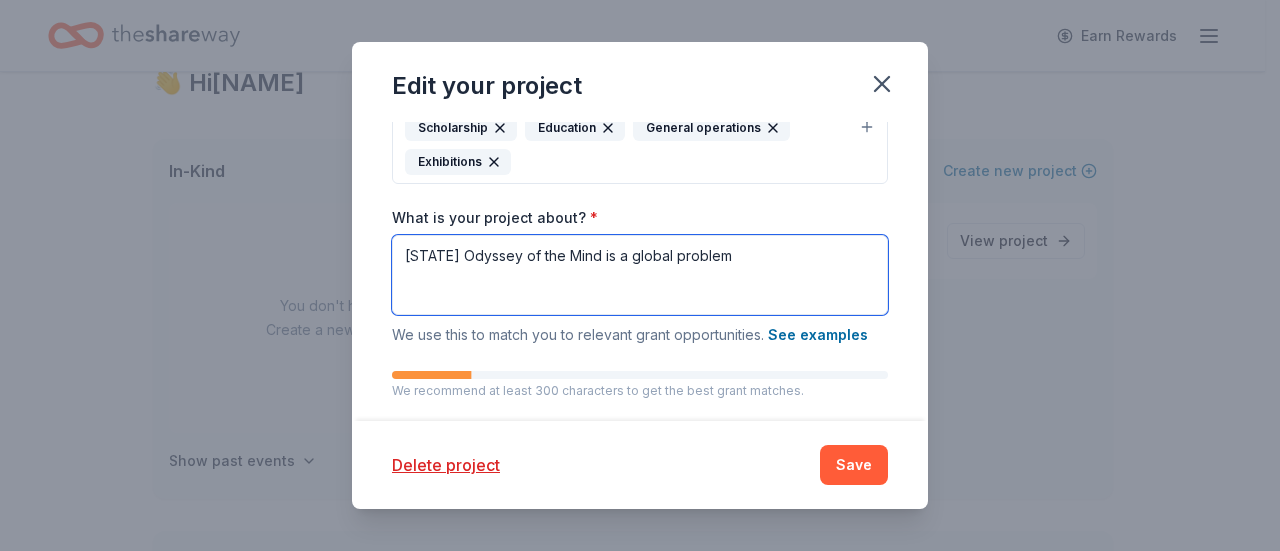 type on "[STATE] Odyssey of the Mind is a global problem" 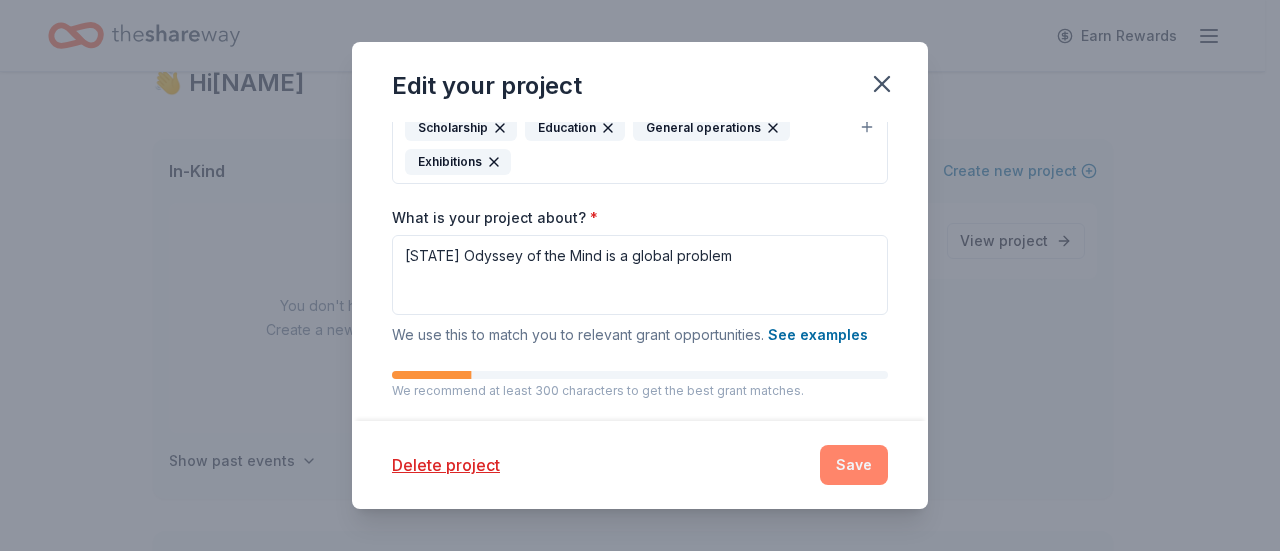 click on "Save" at bounding box center (854, 465) 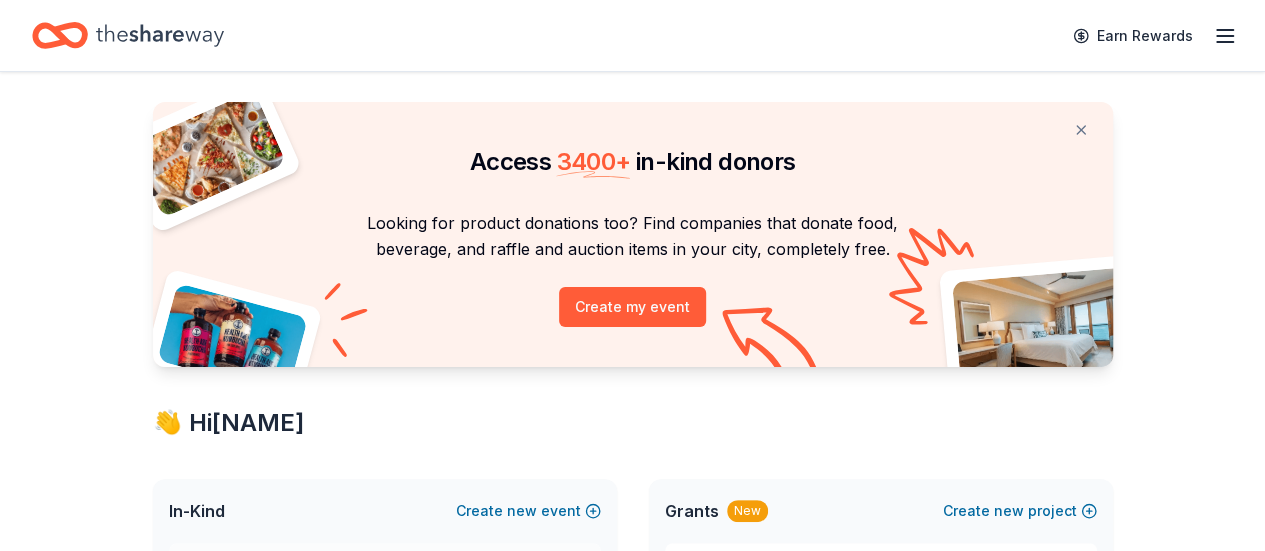 scroll, scrollTop: 36, scrollLeft: 0, axis: vertical 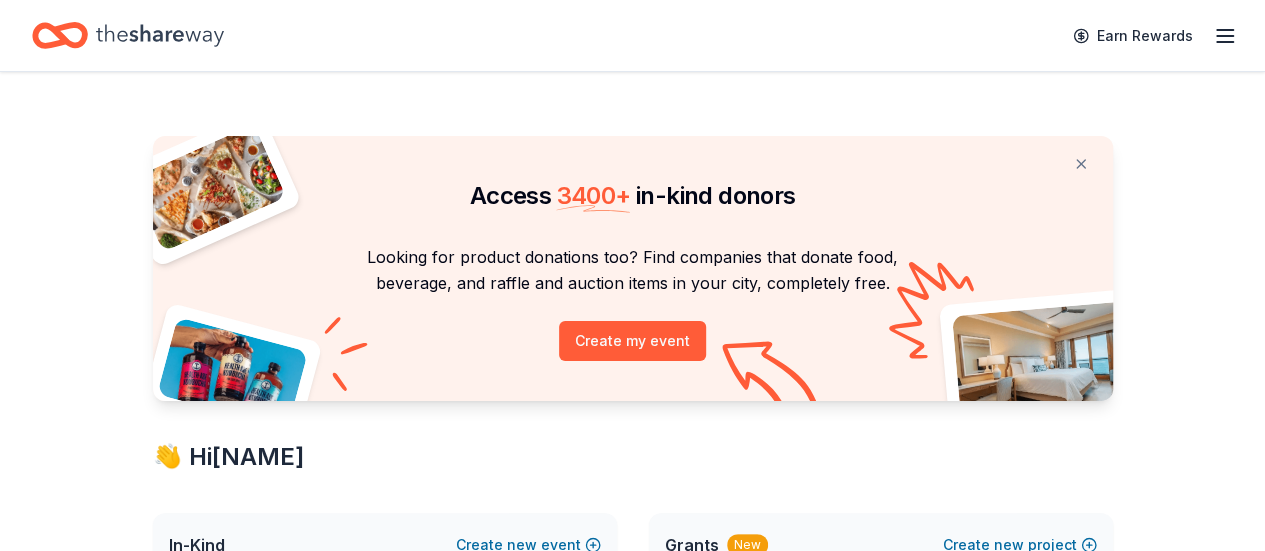 click 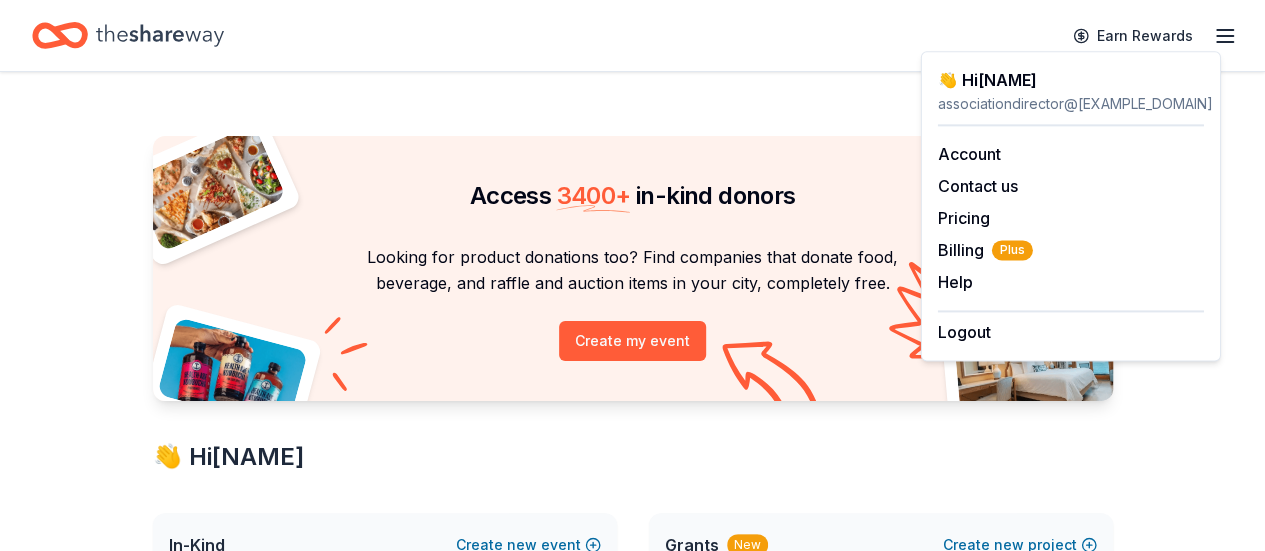 click on "Access   3400 +   in-kind donors Looking for product donations too? Find companies that donate food, beverage, and raffle and auction items in your city, completely free. Create my event 👋 Hi  [FIRST] In-Kind Create  new  event   You don't have an active event. Create a new event to view donors. Show past events Grants New Create  new  project   FLOMA State Tournament Orlando, [CITY] View   project   In-Kind donors viewed On the Plus plan, you get unlimited in-kind profile views each month. You have not yet viewed any  in-kind  profiles this month. Create a new  event   to view  donors . Grants viewed On the Plus plan, you get 5 grant profile views each month. You have not yet viewed any  grant  profiles this month." at bounding box center [632, 788] 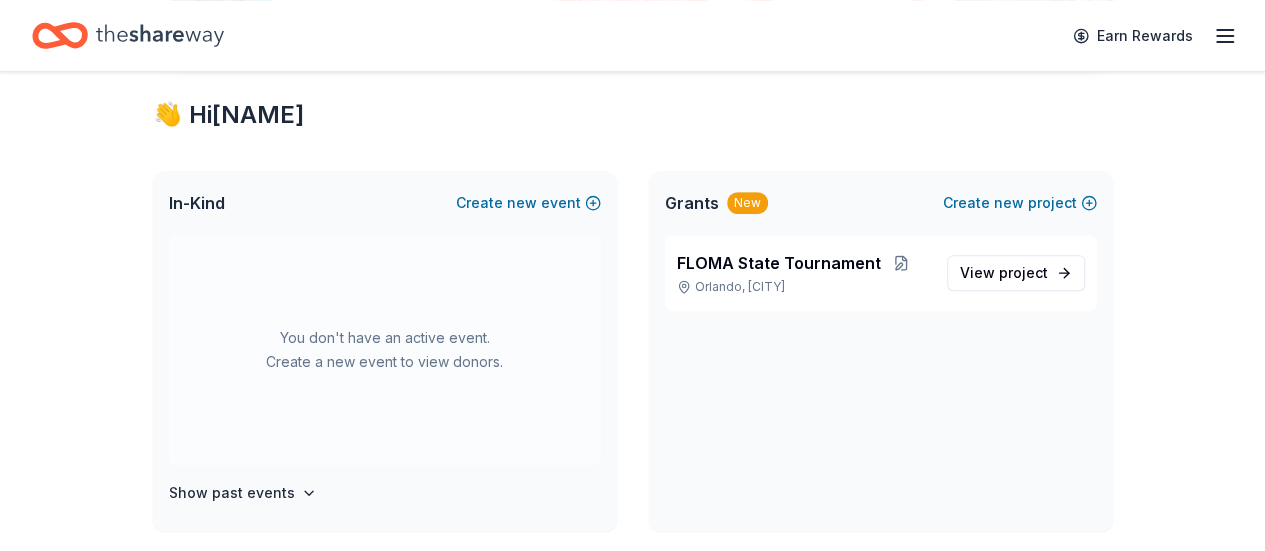 scroll, scrollTop: 346, scrollLeft: 0, axis: vertical 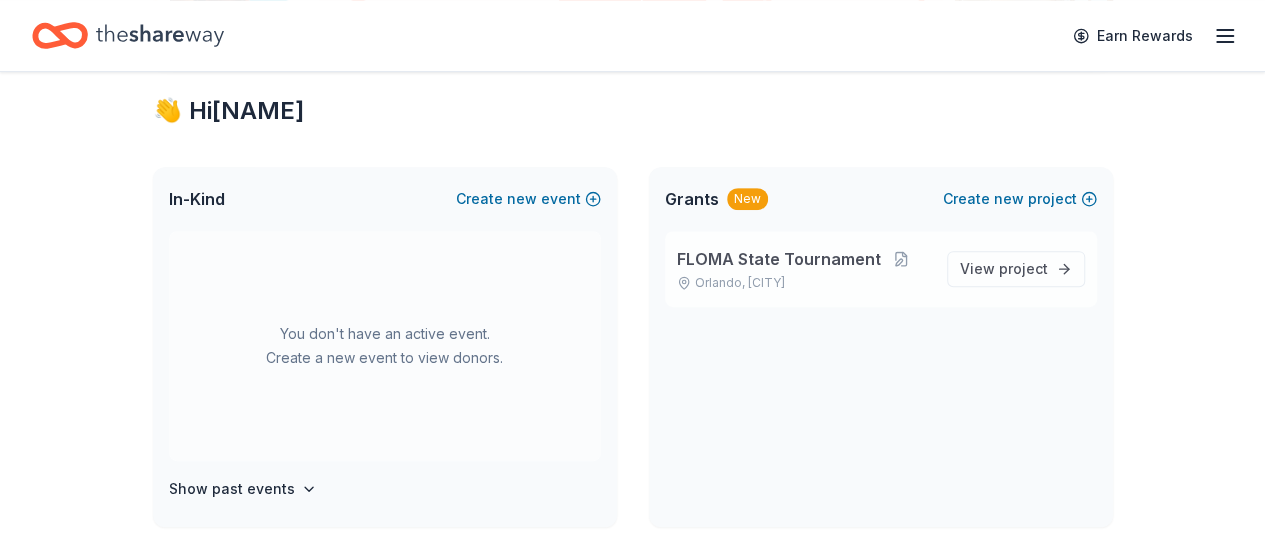 click on "[STATE] FLOMA State Tournament Orlando, [CITY]" at bounding box center (804, 269) 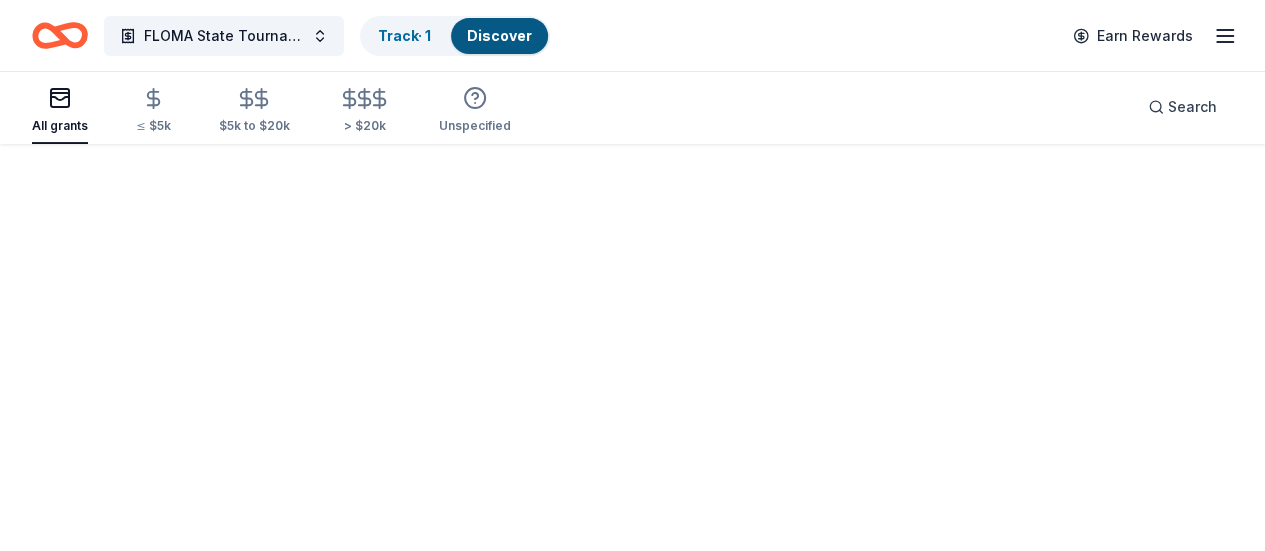 scroll, scrollTop: 0, scrollLeft: 0, axis: both 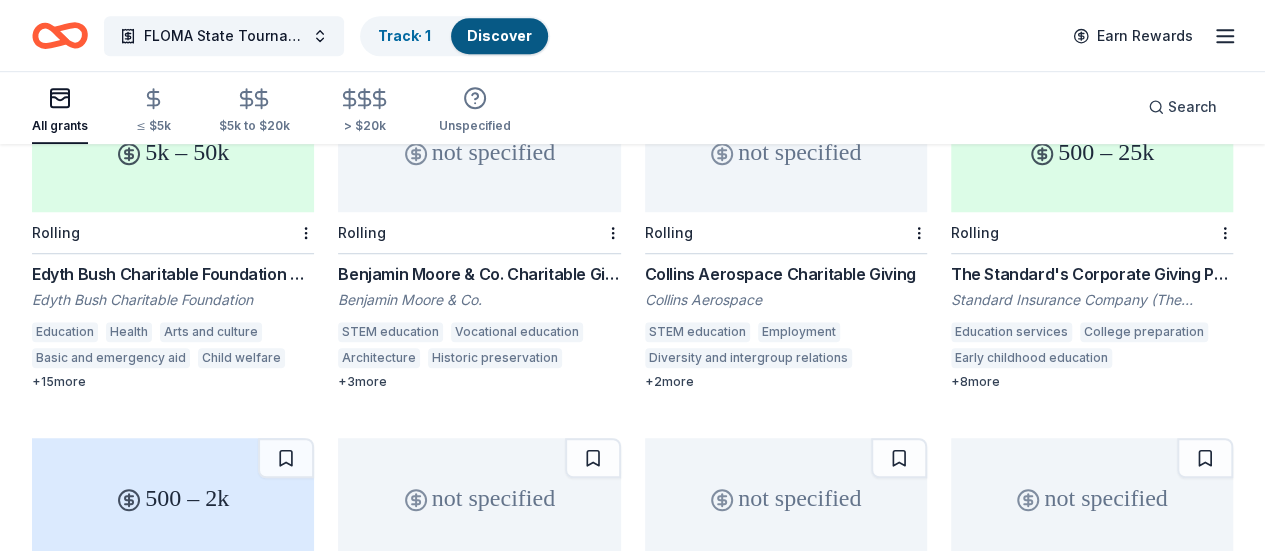 click on "500 – 2k" at bounding box center (173, 498) 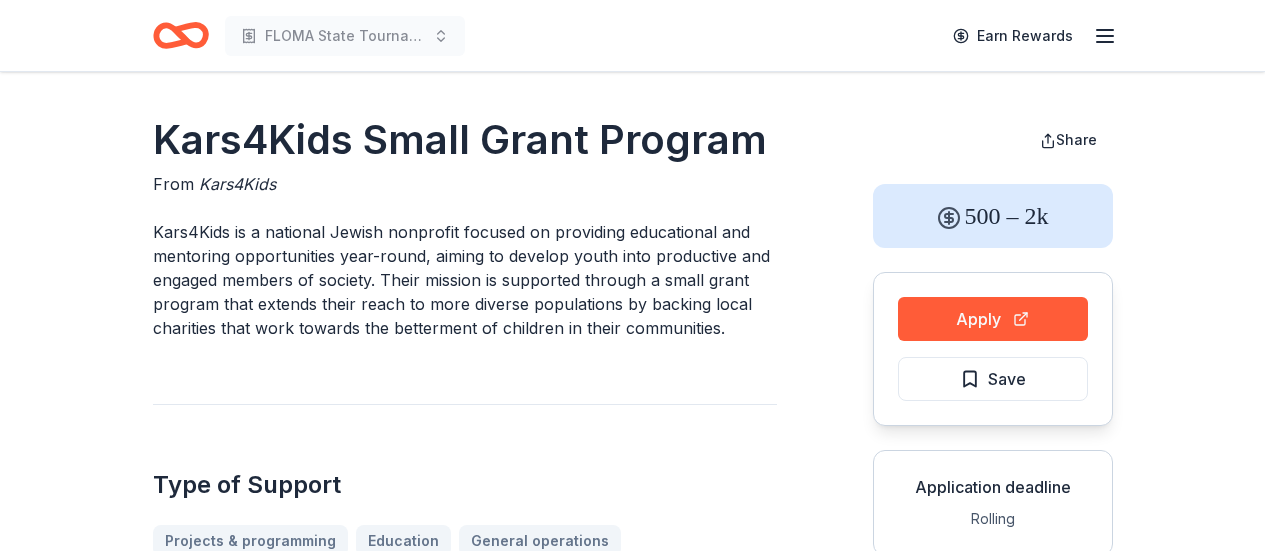scroll, scrollTop: 0, scrollLeft: 0, axis: both 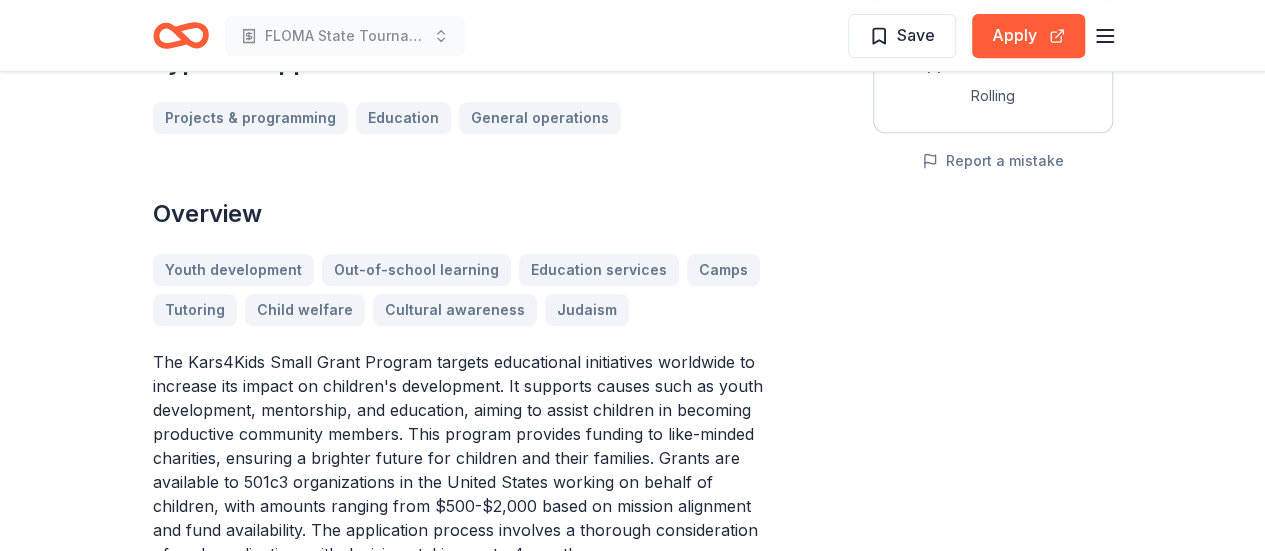 click 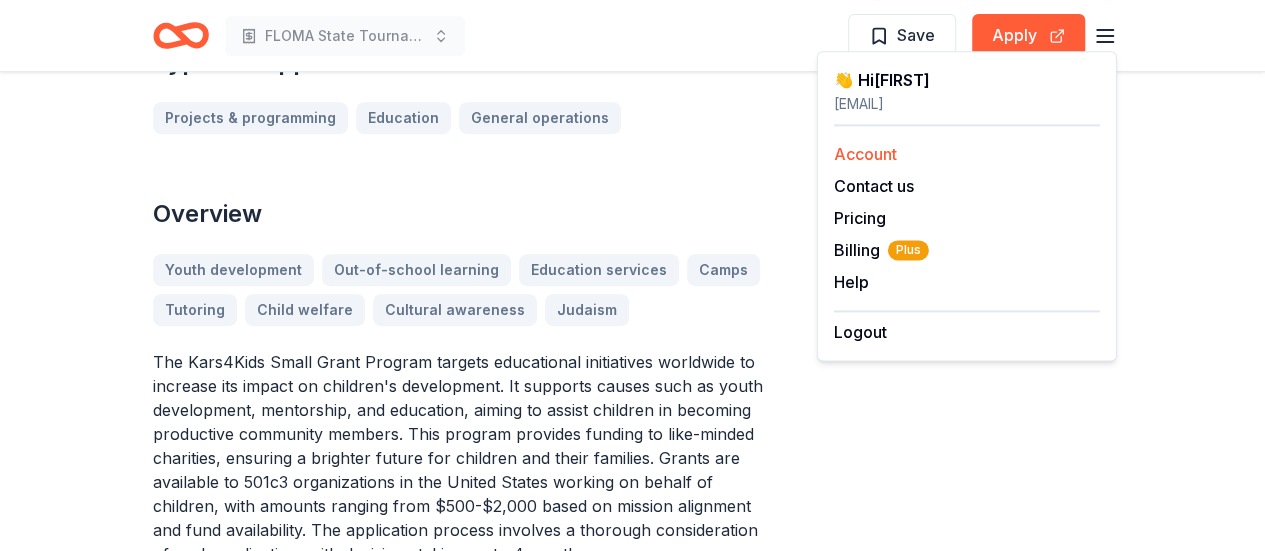 click on "Account" at bounding box center [865, 154] 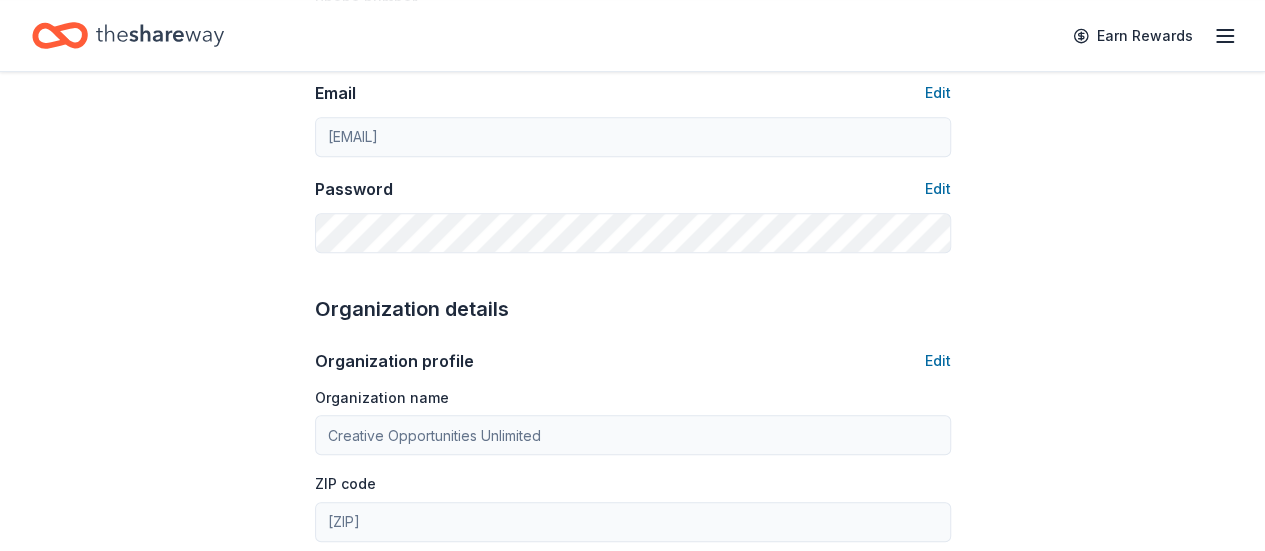 scroll, scrollTop: 0, scrollLeft: 0, axis: both 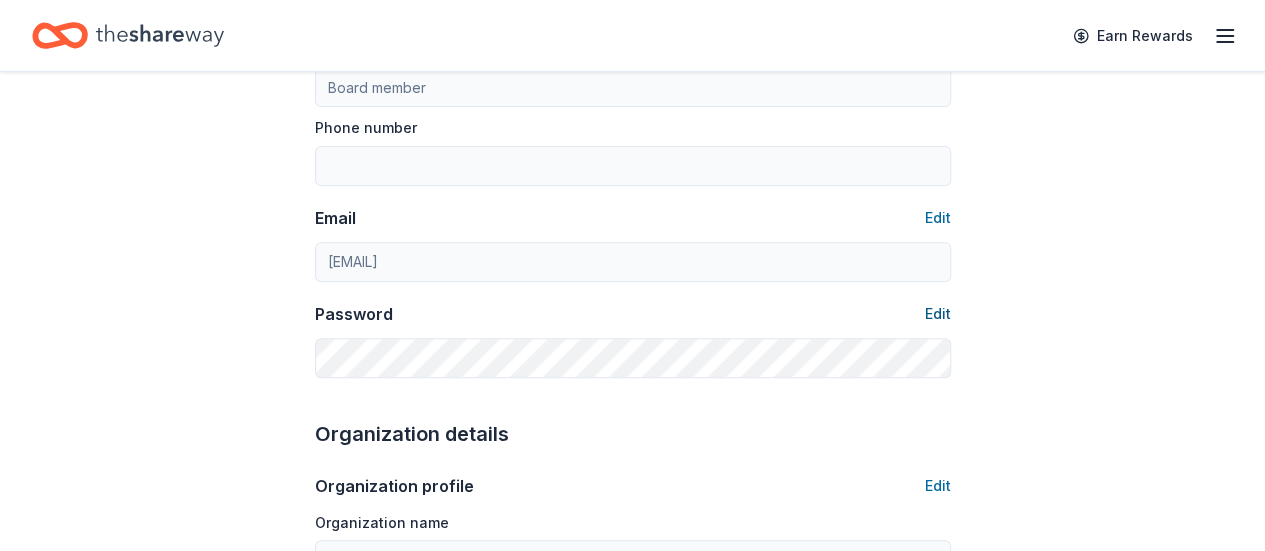 click on "Edit" at bounding box center (938, 314) 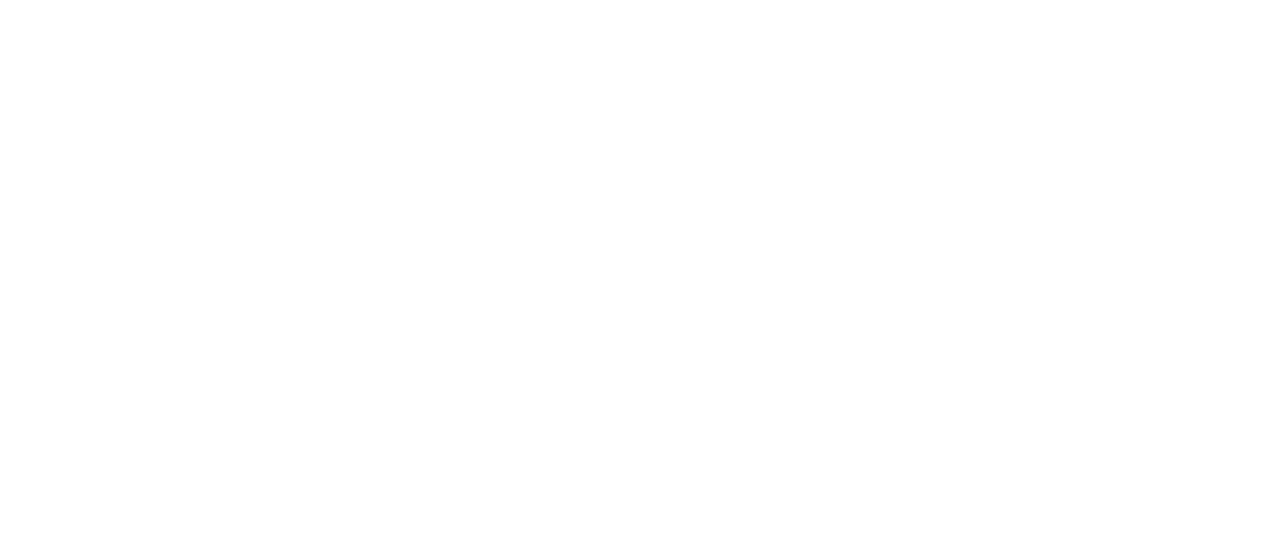 scroll, scrollTop: 0, scrollLeft: 0, axis: both 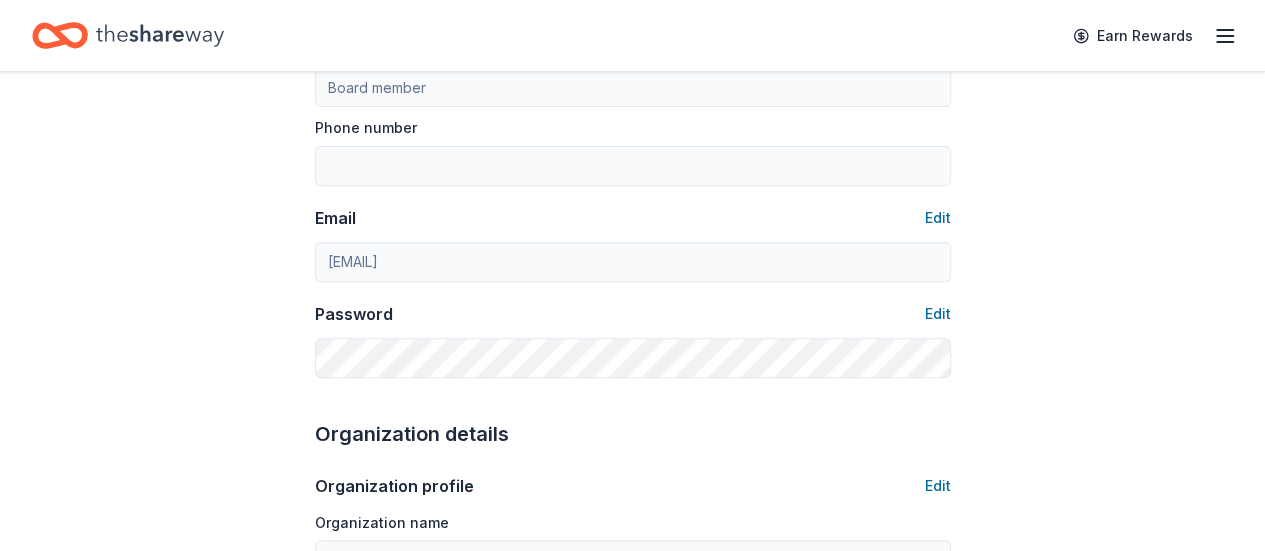 click on "Account About me Profile Edit First name Anna Last name Long Role Board member Phone number Email Edit associationdirector@floma.org Password Edit Organization details Organization profile Edit Organization name Creative Opportunities Unlimited ZIP code 32821 Website EIN Edit 59-2919995 501(c)(3) Letter Edit About your organization Edit Cause tags Education Mission statement Creative Opportunities Unlimited is a nonprofit organization focused on education. It is based in Ellenton, FL. It received its nonprofit status in 2002. Social handles Edit Instagram LinkedIn Facebook X (Twitter)" at bounding box center (632, 667) 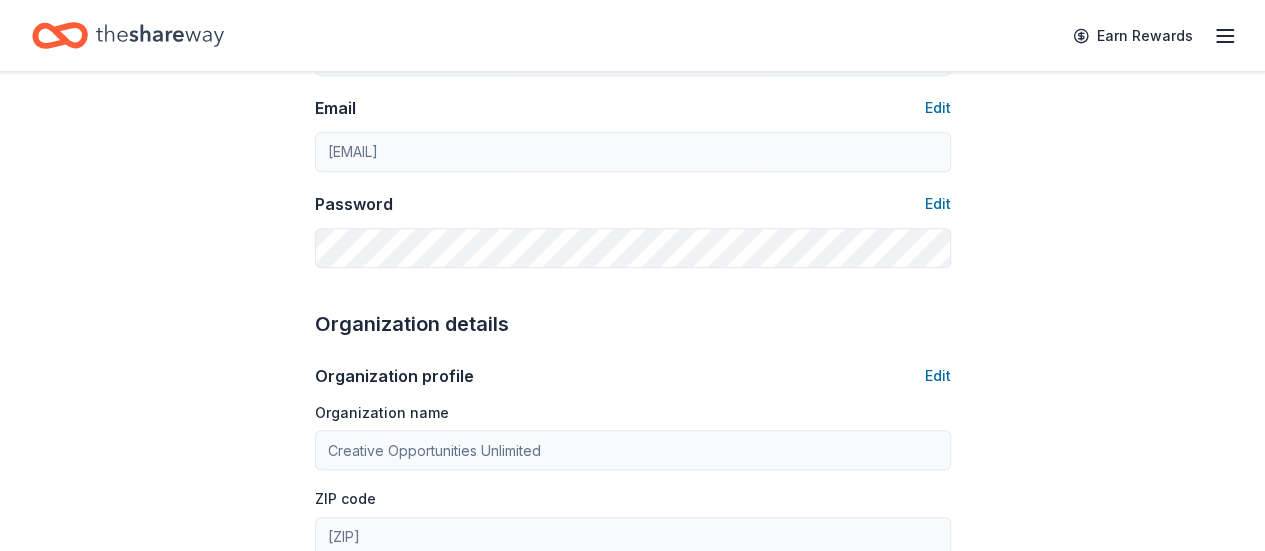 scroll, scrollTop: 385, scrollLeft: 0, axis: vertical 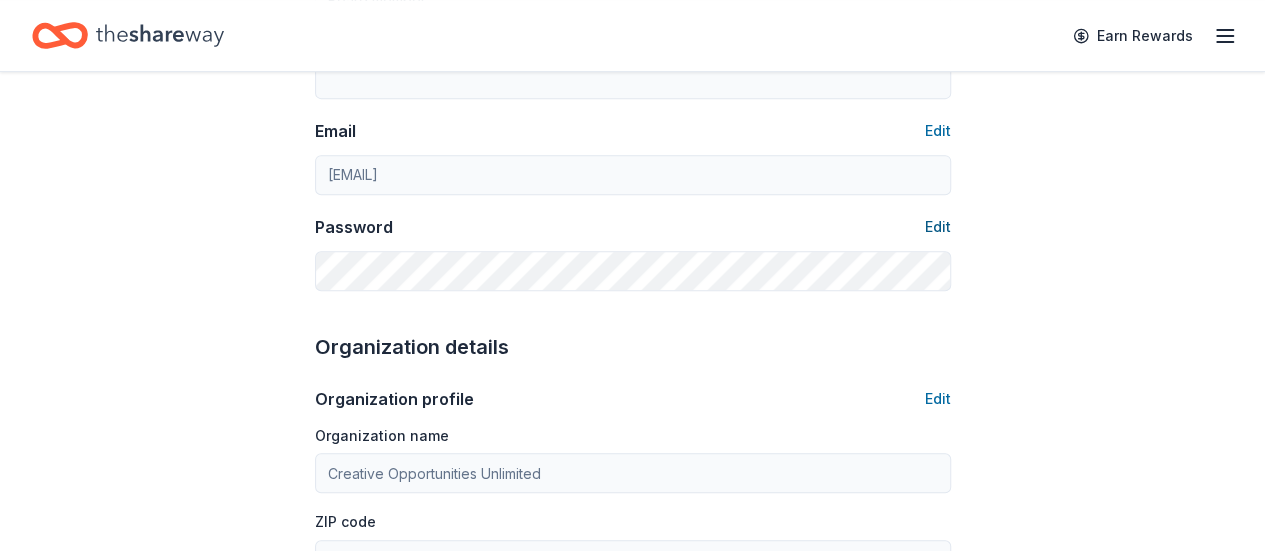 click on "Edit" at bounding box center [938, 227] 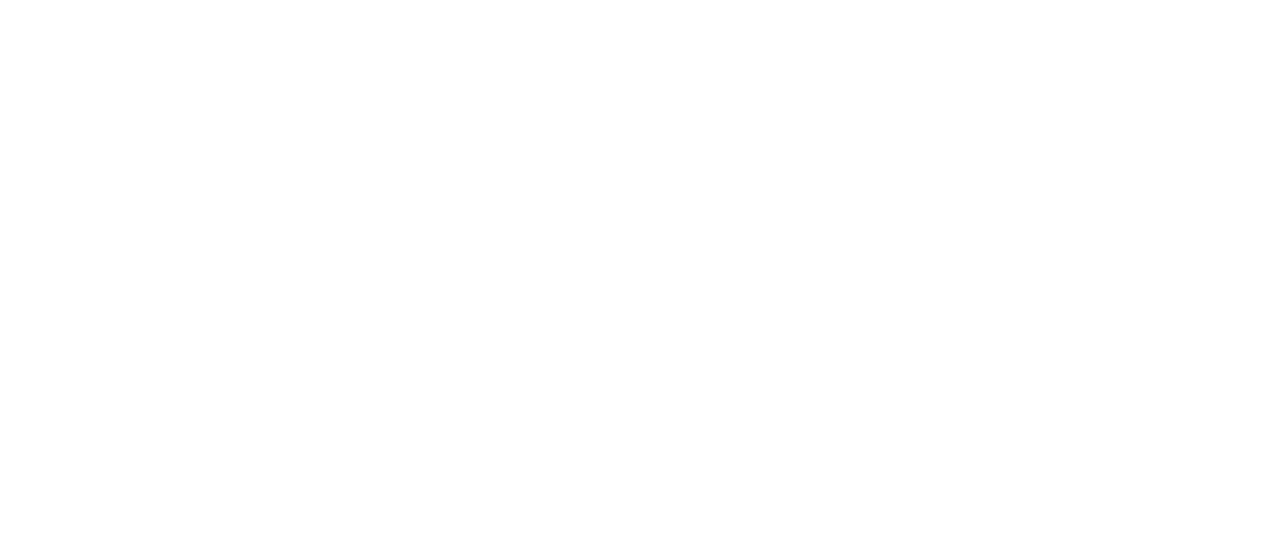 scroll, scrollTop: 0, scrollLeft: 0, axis: both 